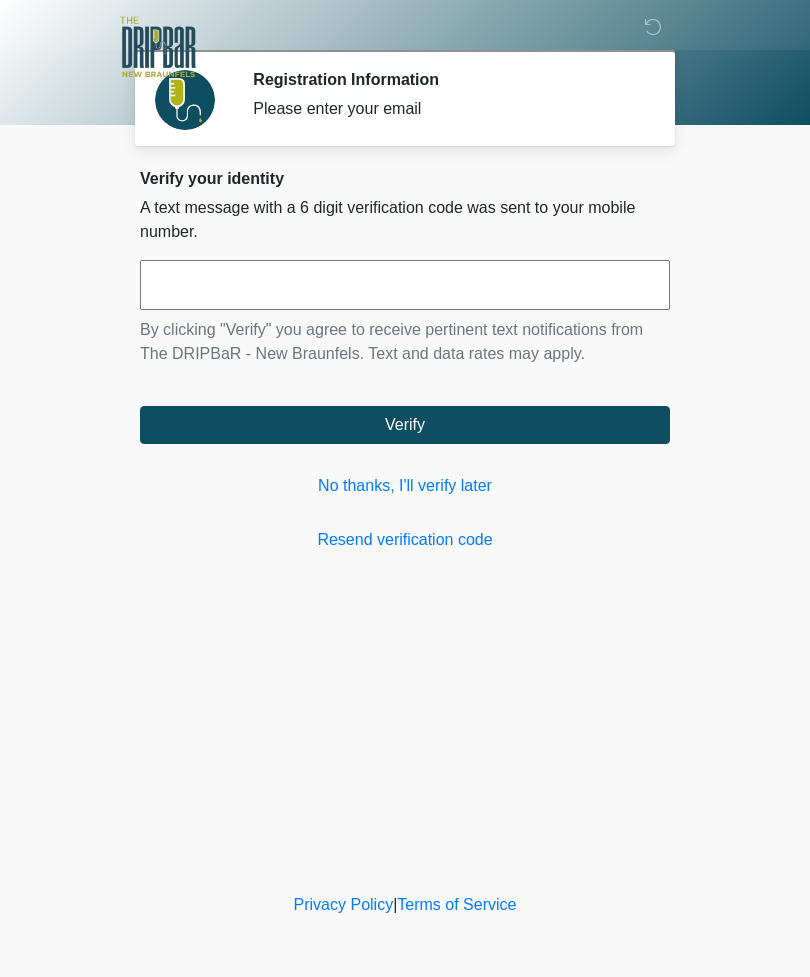 scroll, scrollTop: 0, scrollLeft: 0, axis: both 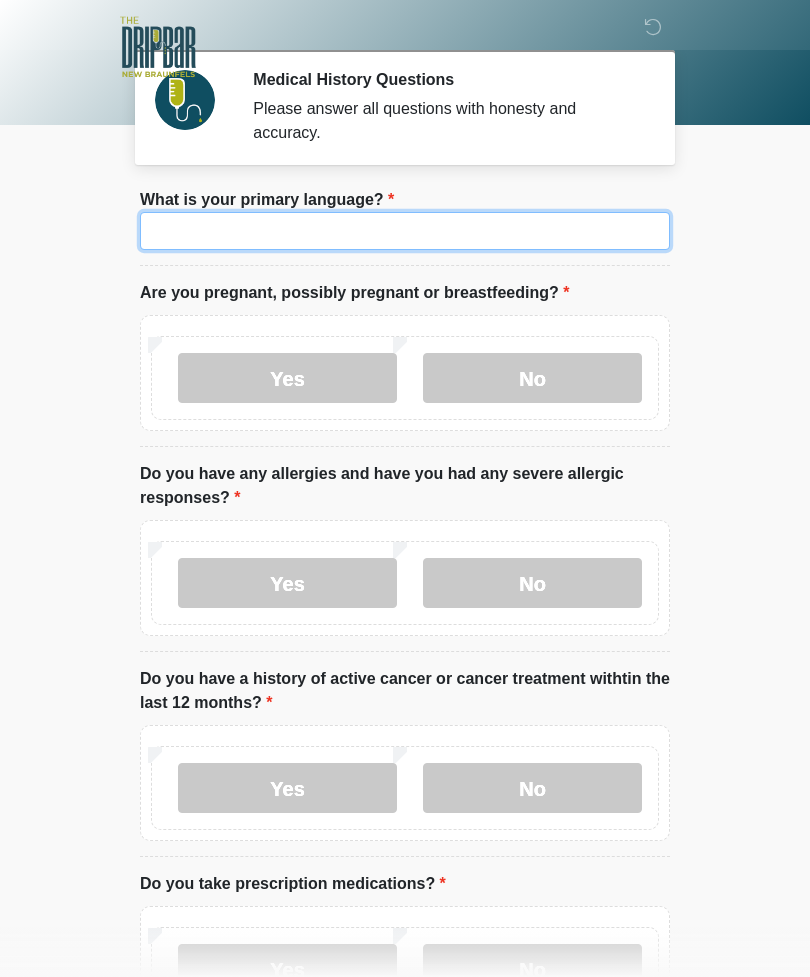 click on "What is your primary language?" at bounding box center [405, 231] 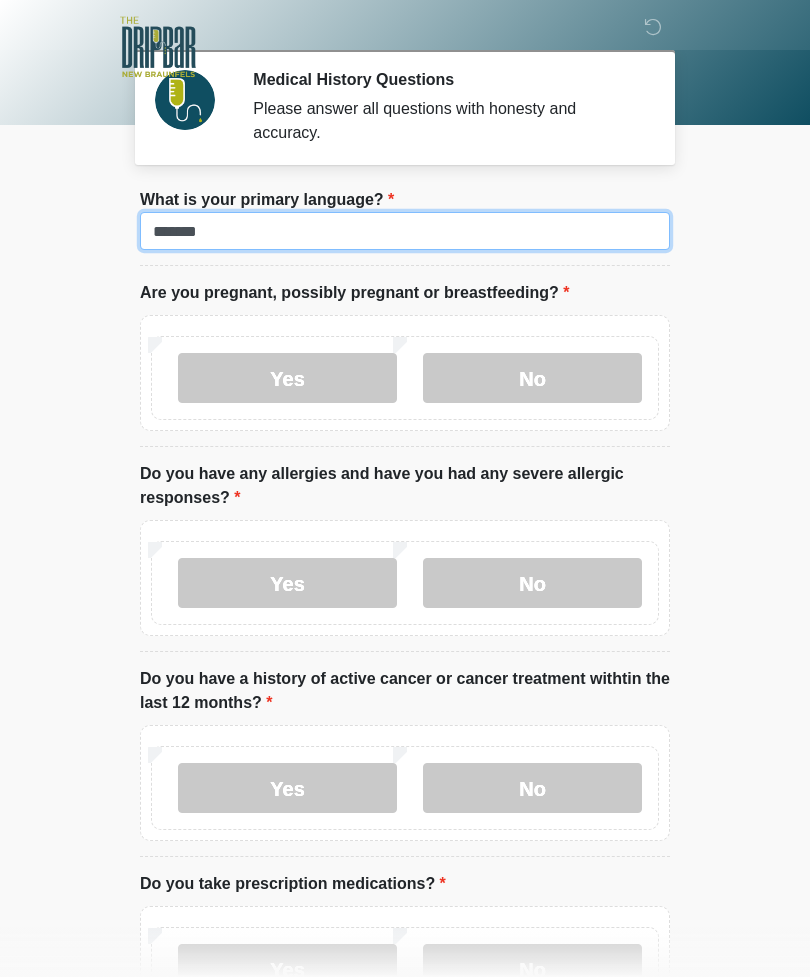 type on "*******" 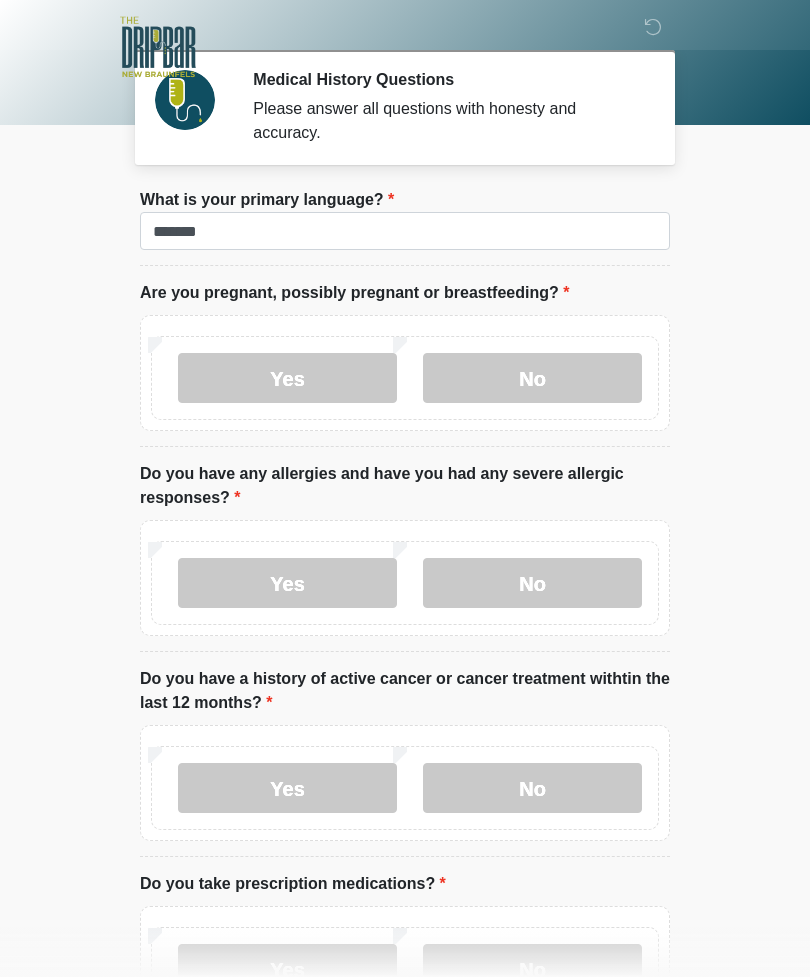 click on "No" at bounding box center (532, 378) 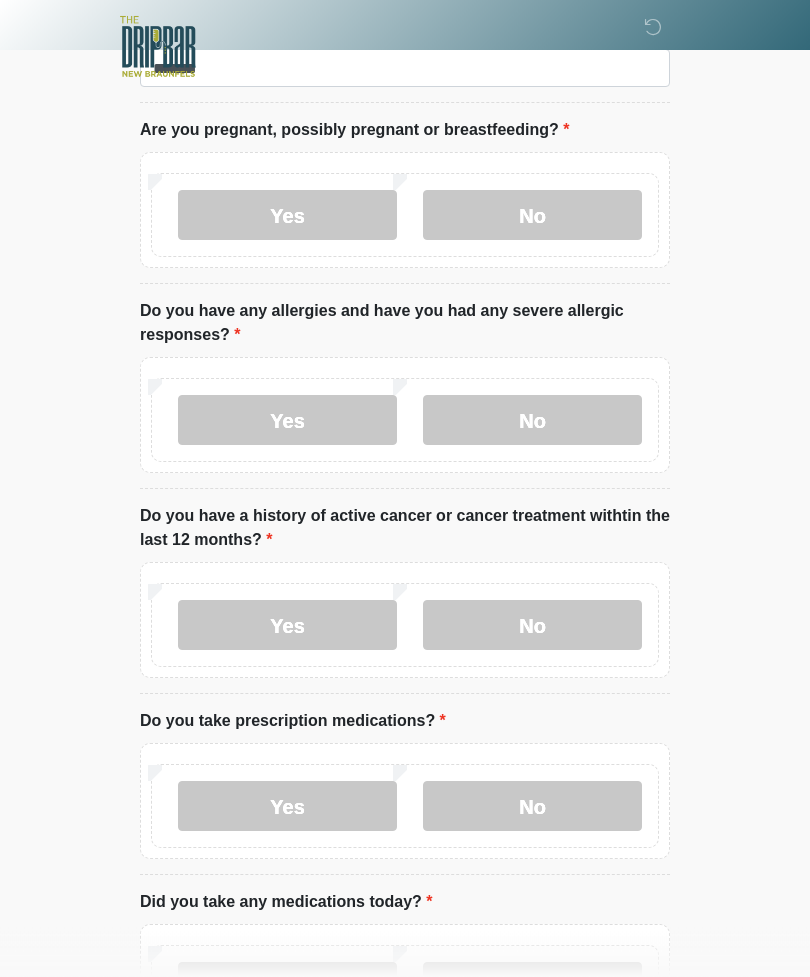 scroll, scrollTop: 162, scrollLeft: 0, axis: vertical 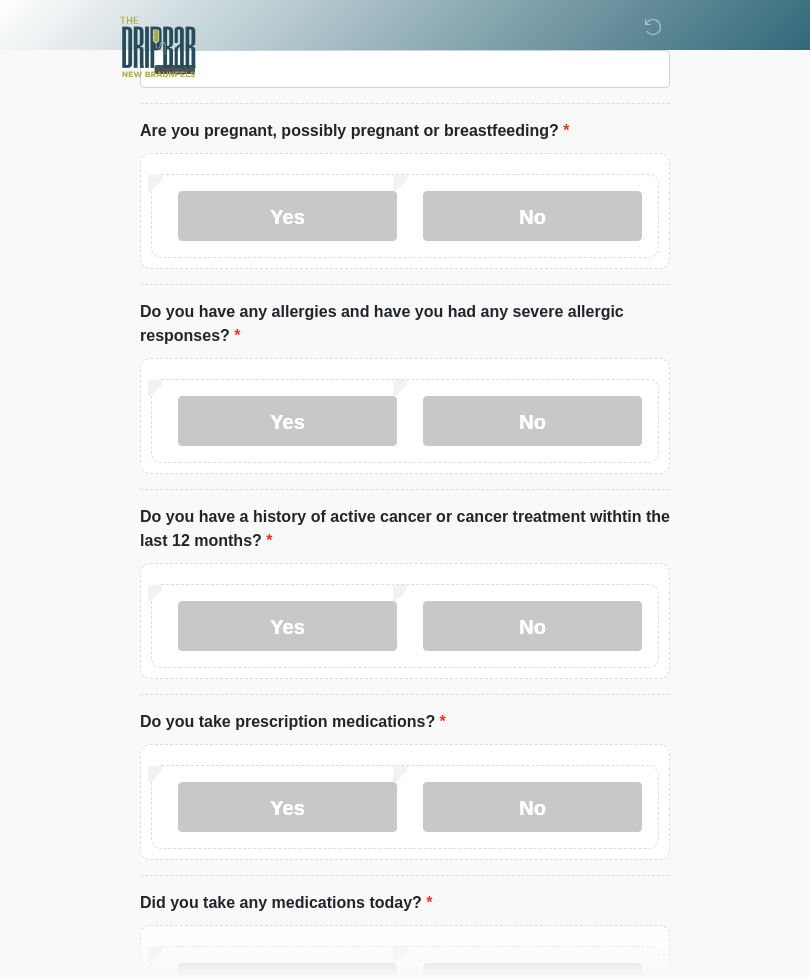 click on "No" at bounding box center [532, 421] 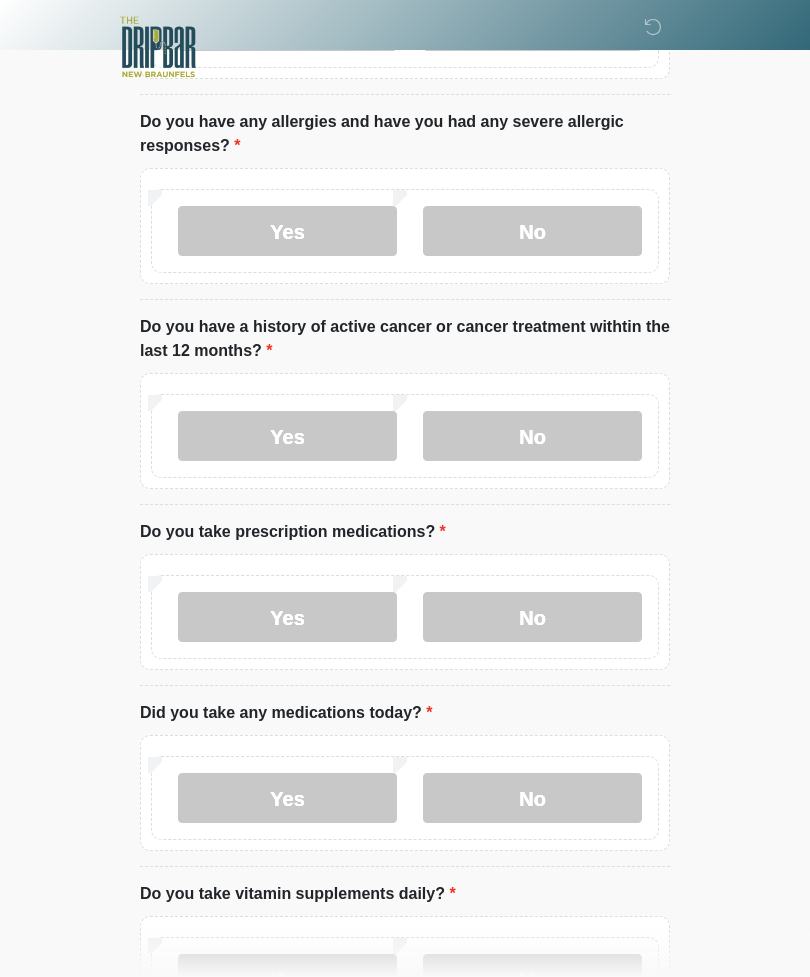 click on "No" at bounding box center [532, 436] 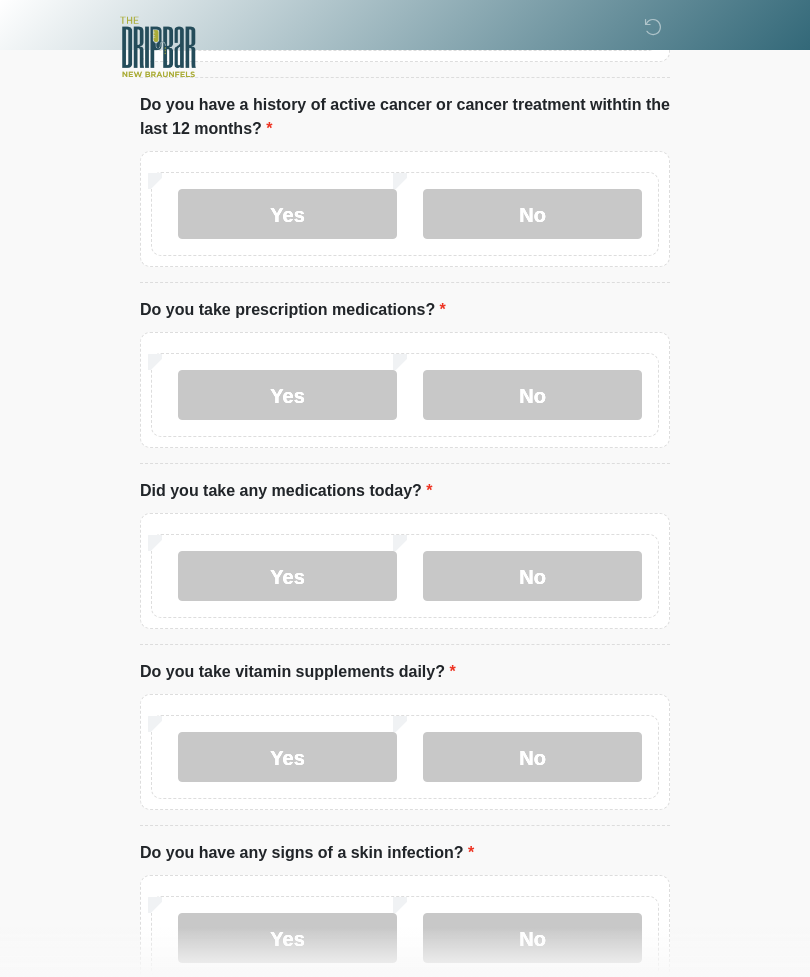 click on "No" at bounding box center [532, 395] 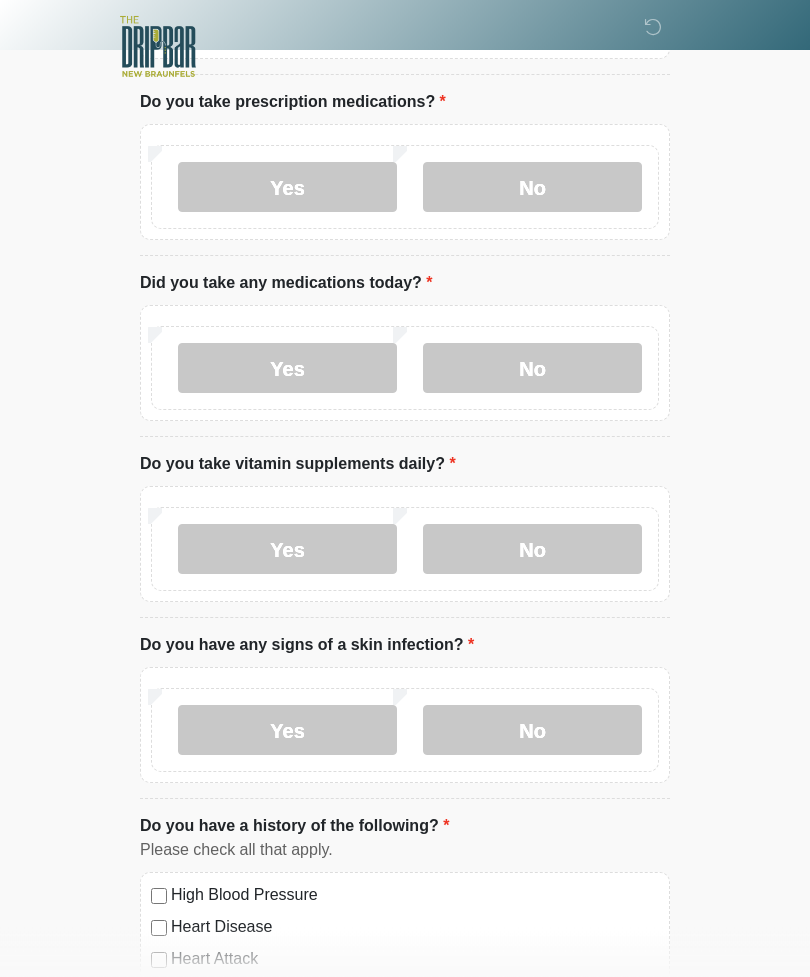 click on "No" at bounding box center [532, 369] 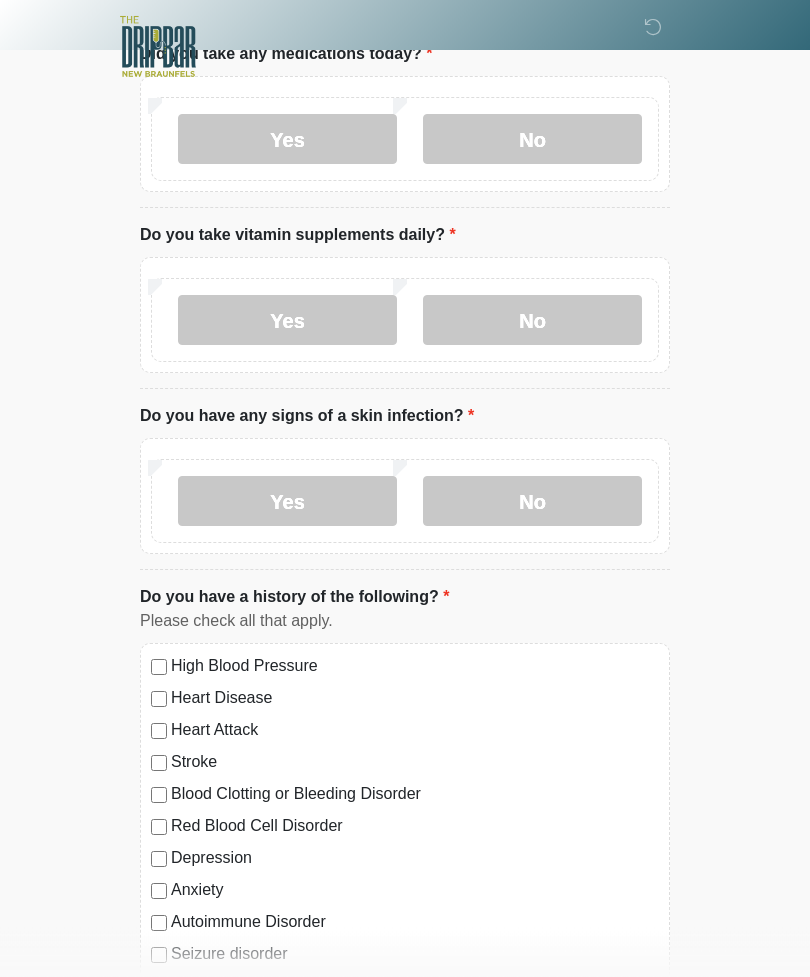 scroll, scrollTop: 1012, scrollLeft: 0, axis: vertical 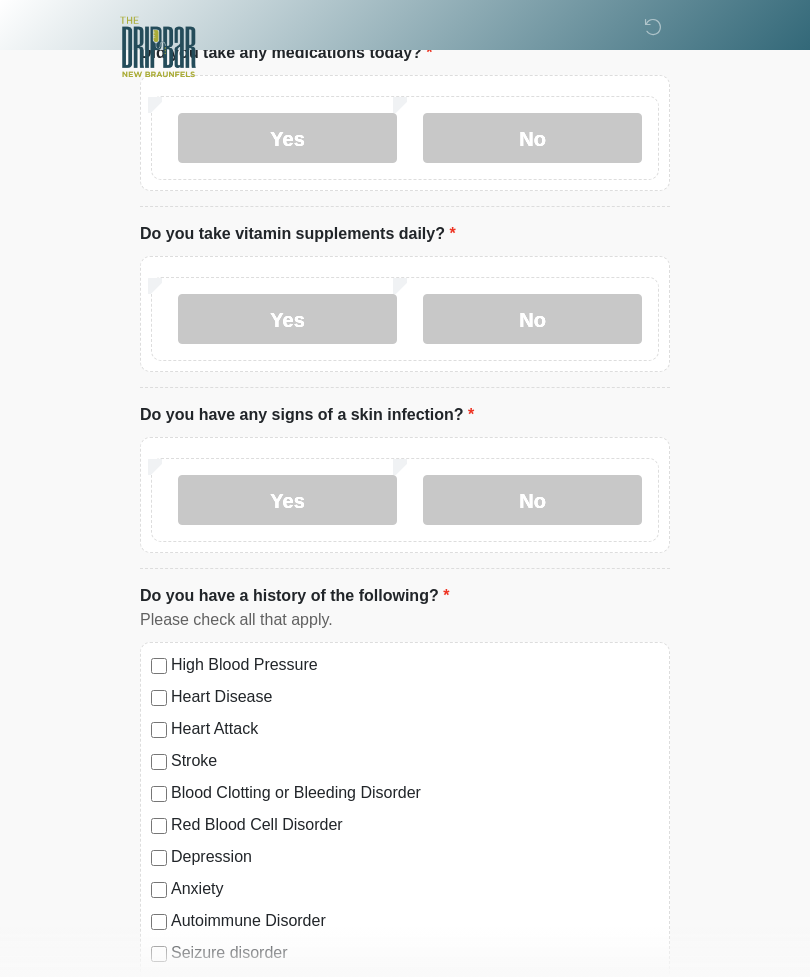 click on "No" at bounding box center (532, 319) 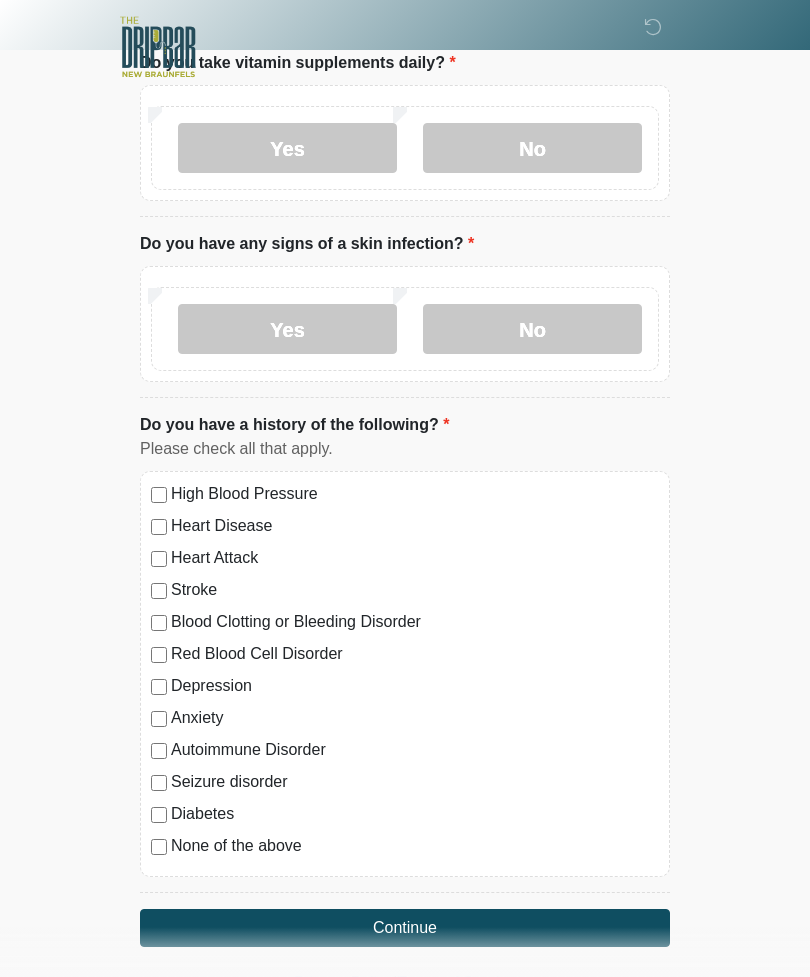scroll, scrollTop: 1193, scrollLeft: 0, axis: vertical 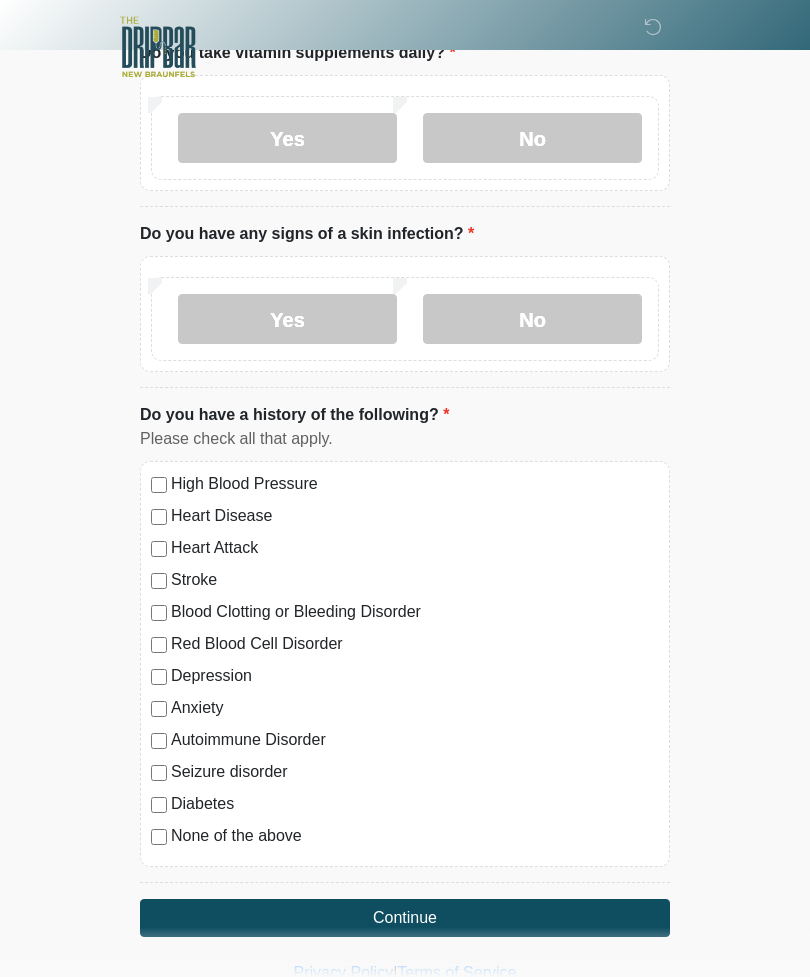 click on "No" at bounding box center (532, 319) 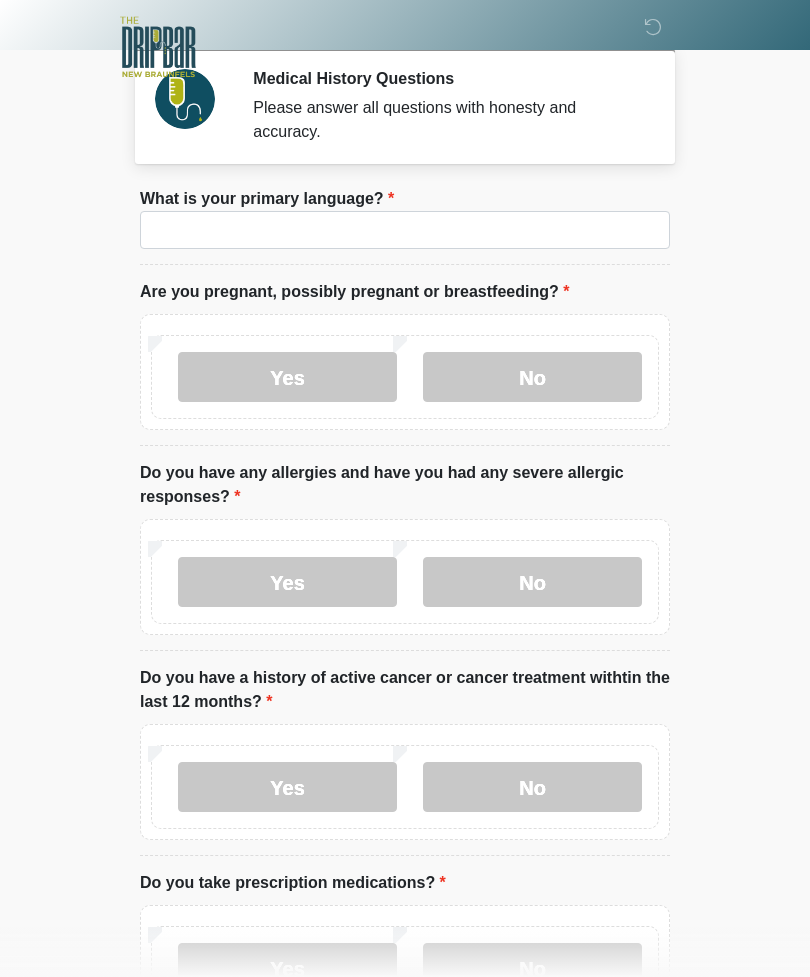scroll, scrollTop: 0, scrollLeft: 0, axis: both 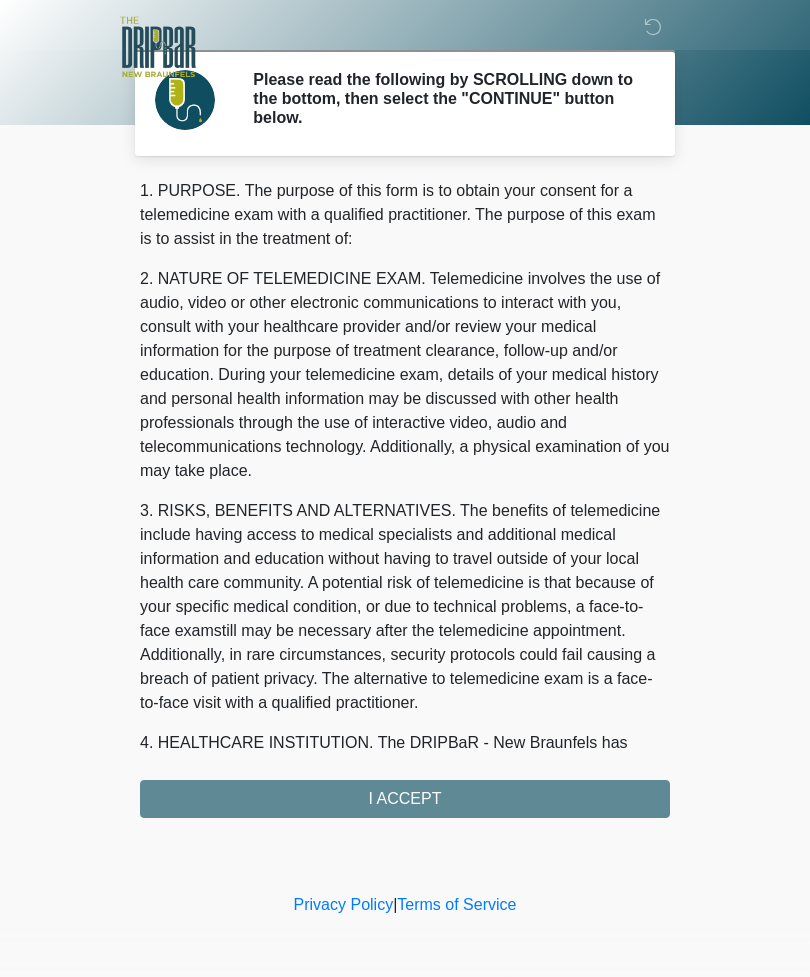 click on "1. PURPOSE. The purpose of this form is to obtain your consent for a telemedicine exam with a qualified practitioner. The purpose of this exam is to assist in the treatment of:  2. NATURE OF TELEMEDICINE EXAM. Telemedicine involves the use of audio, video or other electronic communications to interact with you, consult with your healthcare provider and/or review your medical information for the purpose of treatment clearance, follow-up and/or education. During your telemedicine exam, details of your medical history and personal health information may be discussed with other health professionals through the use of interactive video, audio and telecommunications technology. Additionally, a physical examination of you may take place. 4. HEALTHCARE INSTITUTION. The DRIPBaR - New Braunfels has medical and non-medical technical personnel who may participate in the telemedicine exam to aid in the audio/video link with the qualified practitioner.
I ACCEPT" at bounding box center (405, 498) 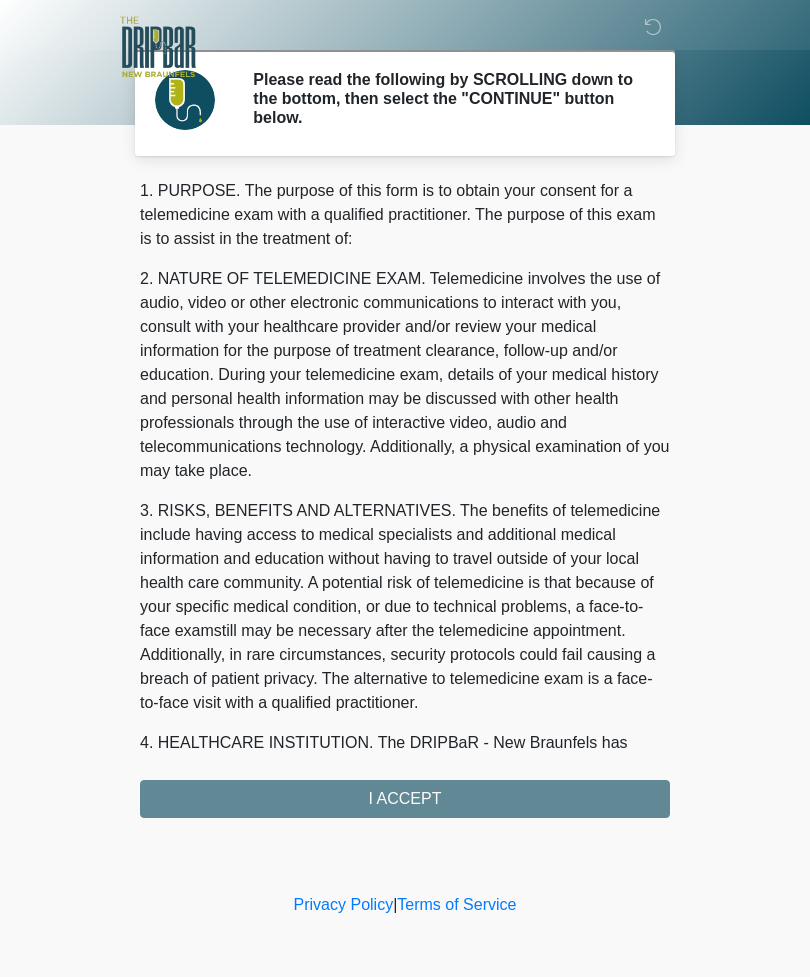 click on "1. PURPOSE. The purpose of this form is to obtain your consent for a telemedicine exam with a qualified practitioner. The purpose of this exam is to assist in the treatment of:  2. NATURE OF TELEMEDICINE EXAM. Telemedicine involves the use of audio, video or other electronic communications to interact with you, consult with your healthcare provider and/or review your medical information for the purpose of treatment clearance, follow-up and/or education. During your telemedicine exam, details of your medical history and personal health information may be discussed with other health professionals through the use of interactive video, audio and telecommunications technology. Additionally, a physical examination of you may take place. 4. HEALTHCARE INSTITUTION. The DRIPBaR - New Braunfels has medical and non-medical technical personnel who may participate in the telemedicine exam to aid in the audio/video link with the qualified practitioner.
I ACCEPT" at bounding box center (405, 498) 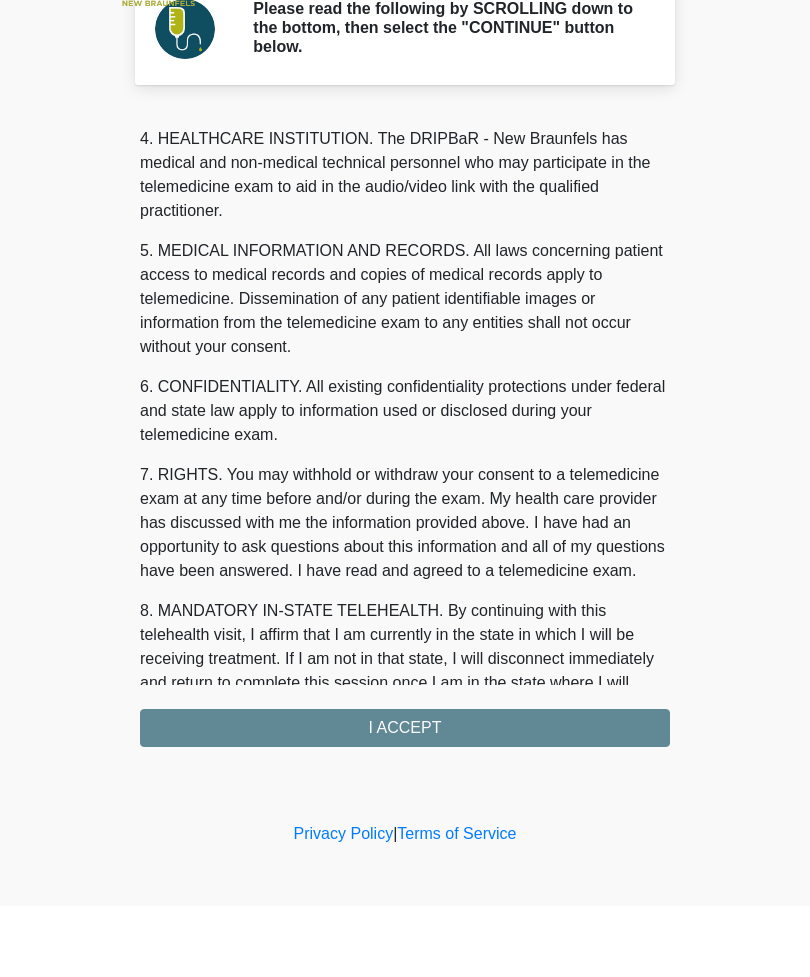 scroll, scrollTop: 544, scrollLeft: 0, axis: vertical 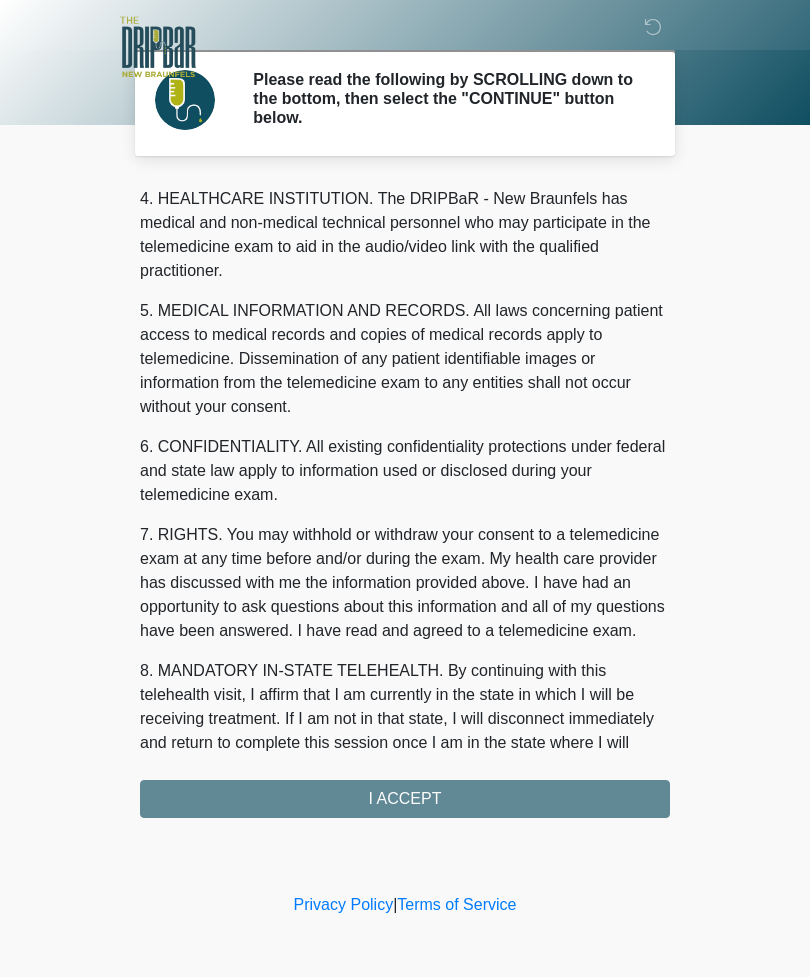 click on "1. PURPOSE. The purpose of this form is to obtain your consent for a telemedicine exam with a qualified practitioner. The purpose of this exam is to assist in the treatment of:  2. NATURE OF TELEMEDICINE EXAM. Telemedicine involves the use of audio, video or other electronic communications to interact with you, consult with your healthcare provider and/or review your medical information for the purpose of treatment clearance, follow-up and/or education. During your telemedicine exam, details of your medical history and personal health information may be discussed with other health professionals through the use of interactive video, audio and telecommunications technology. Additionally, a physical examination of you may take place. 4. HEALTHCARE INSTITUTION. The DRIPBaR - New Braunfels has medical and non-medical technical personnel who may participate in the telemedicine exam to aid in the audio/video link with the qualified practitioner.
I ACCEPT" at bounding box center (405, 498) 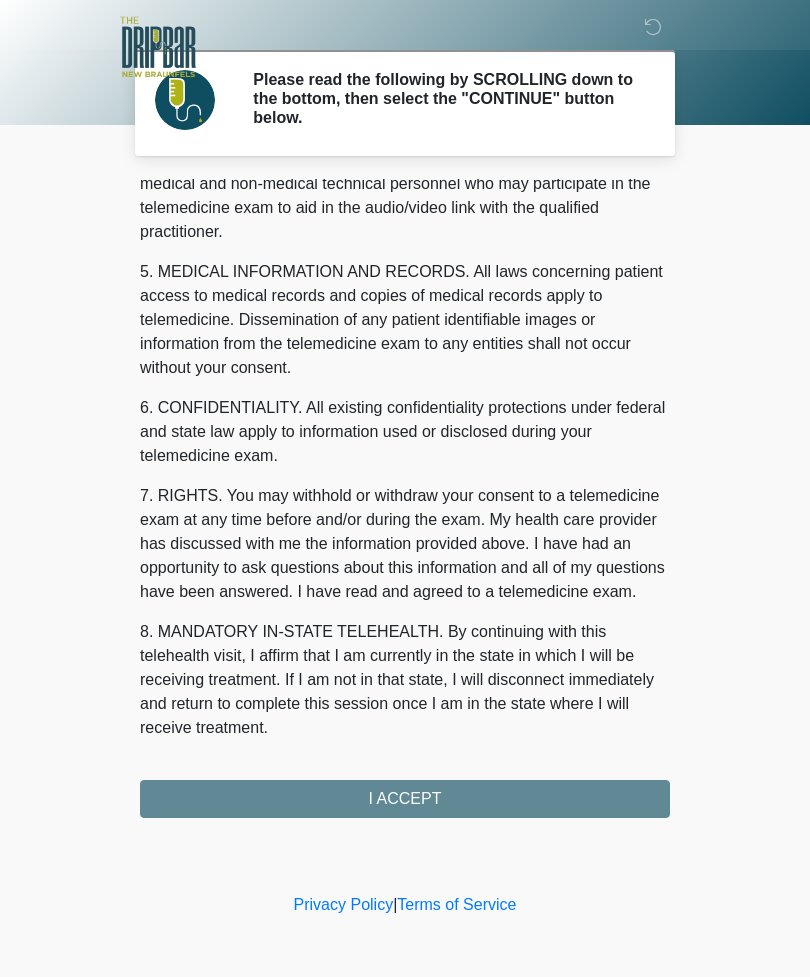scroll, scrollTop: 607, scrollLeft: 0, axis: vertical 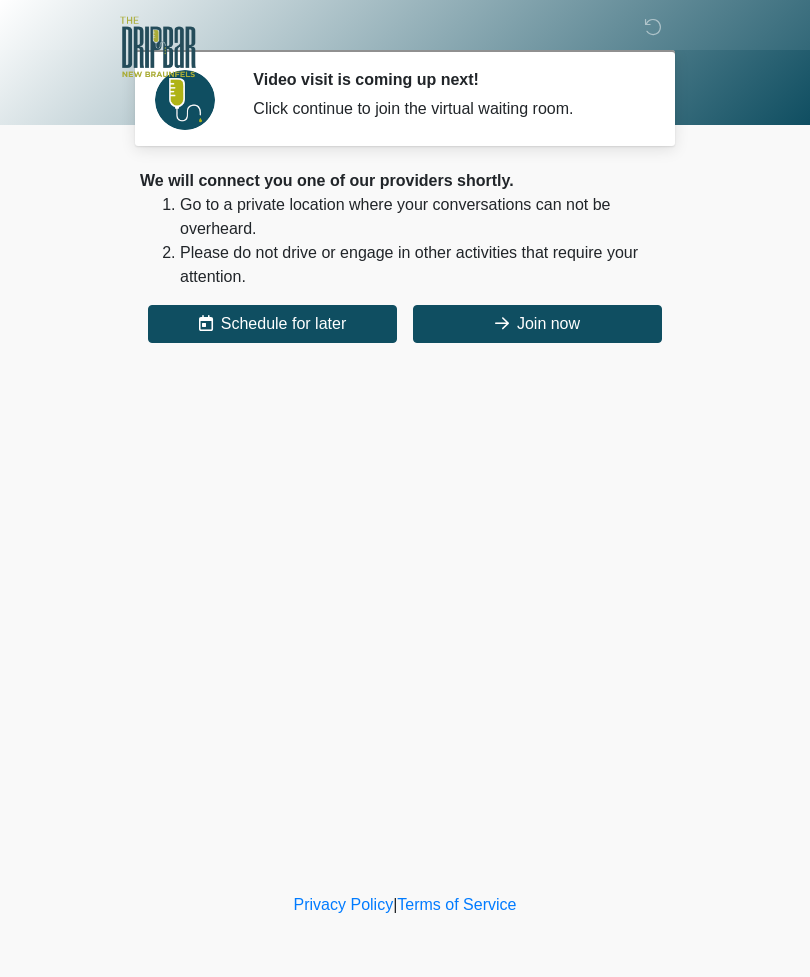 click on "Join now" at bounding box center (537, 324) 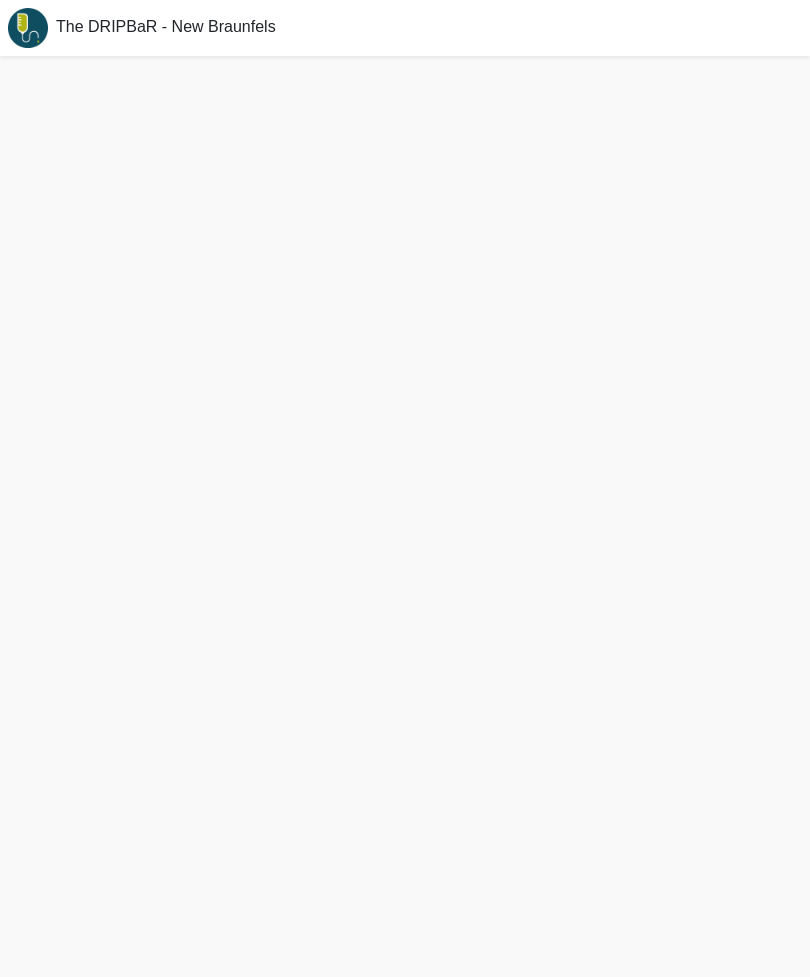 scroll, scrollTop: 0, scrollLeft: 0, axis: both 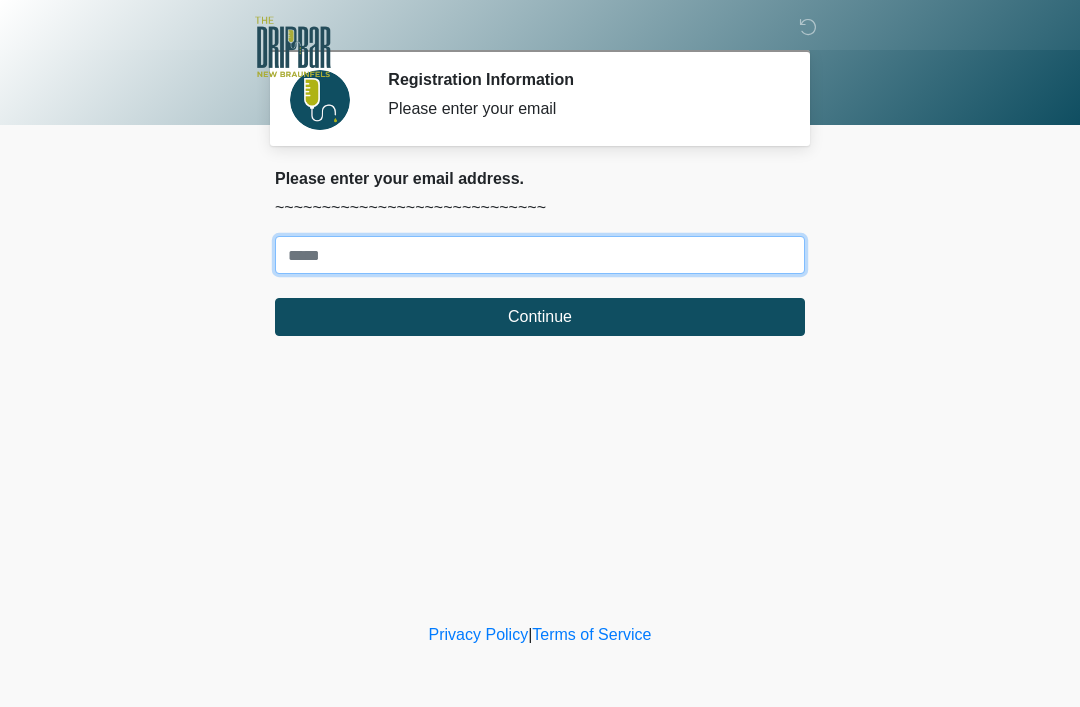 click on "Where should we email your treatment plan?" at bounding box center [540, 255] 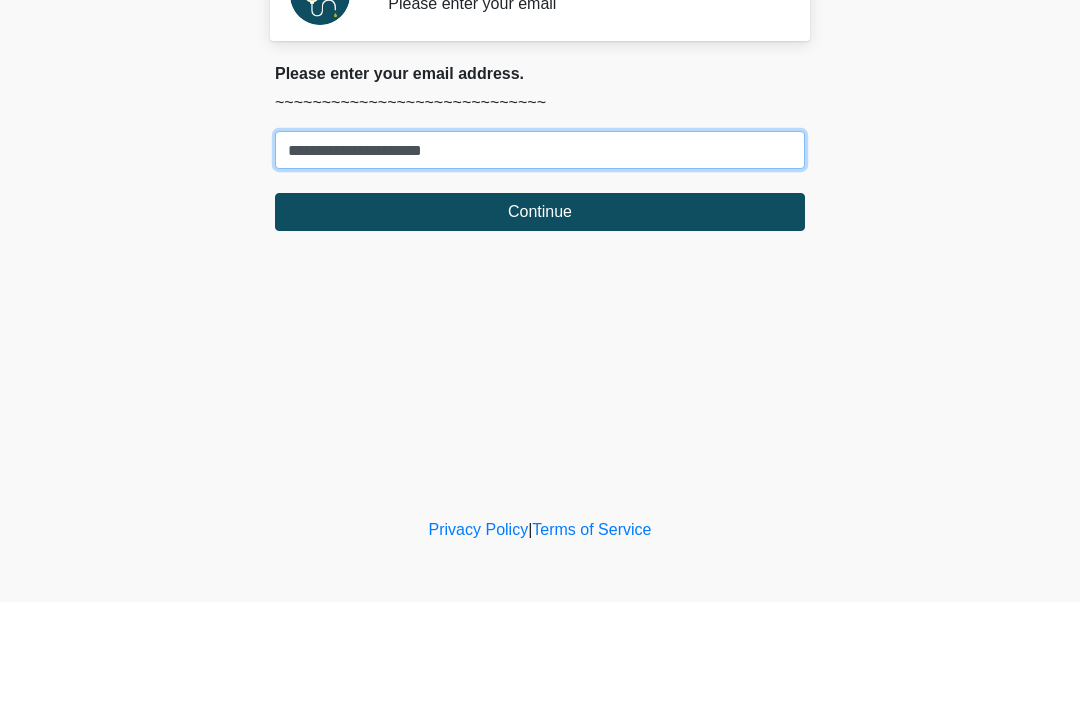 type on "**********" 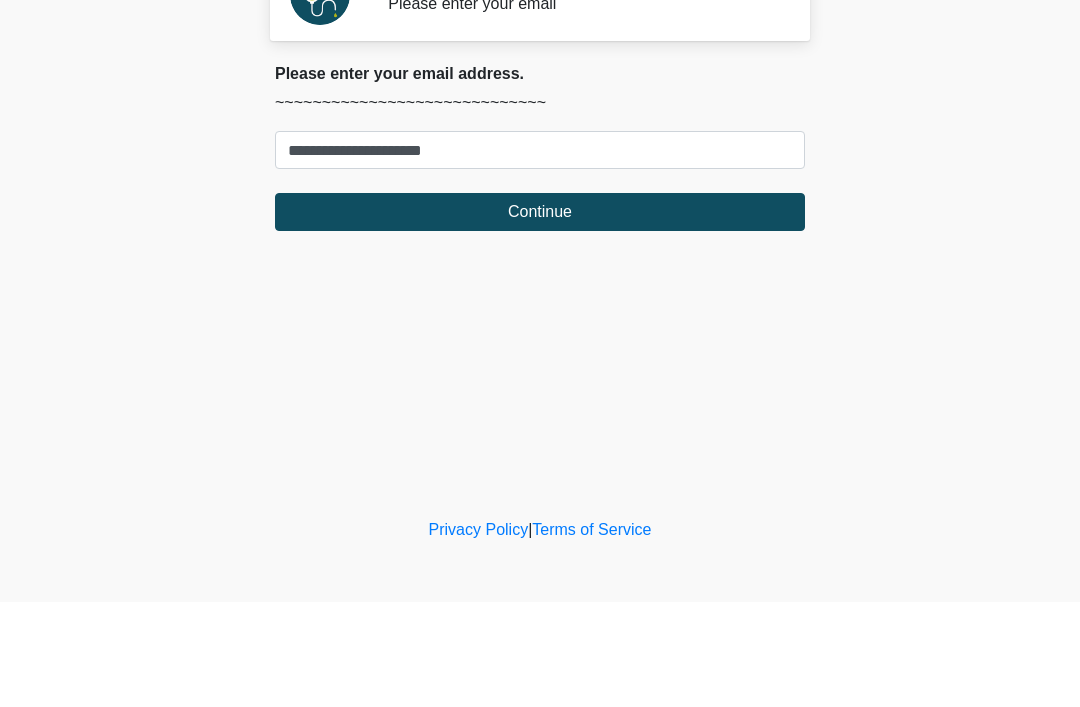 click on "Continue" at bounding box center (540, 317) 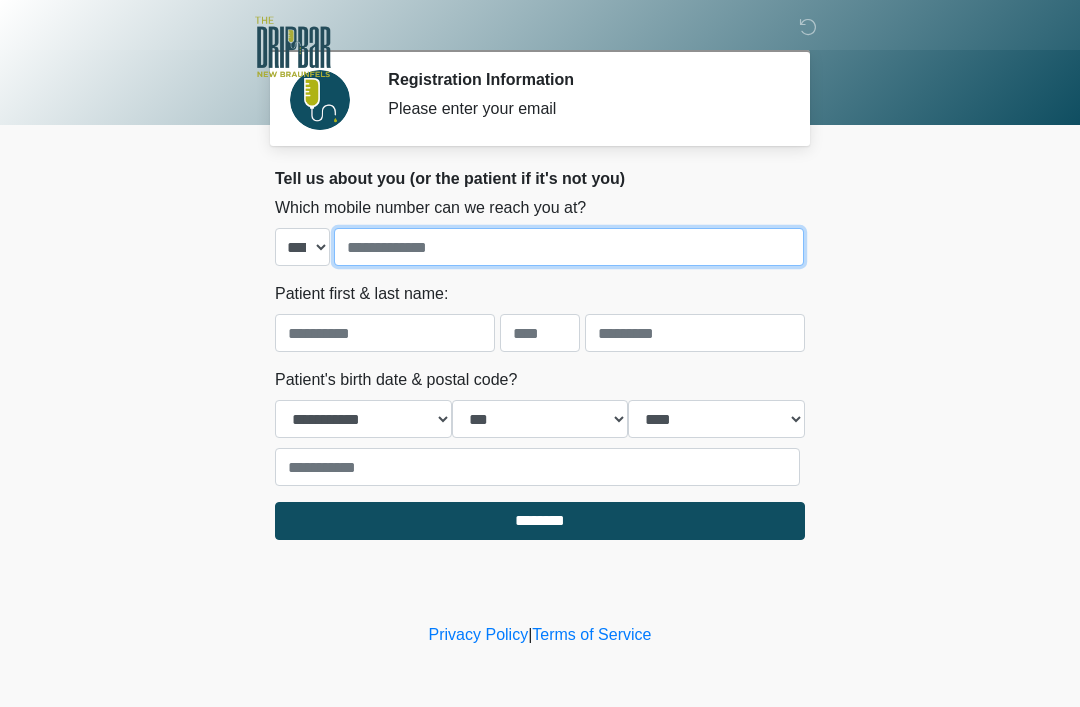 click at bounding box center [569, 247] 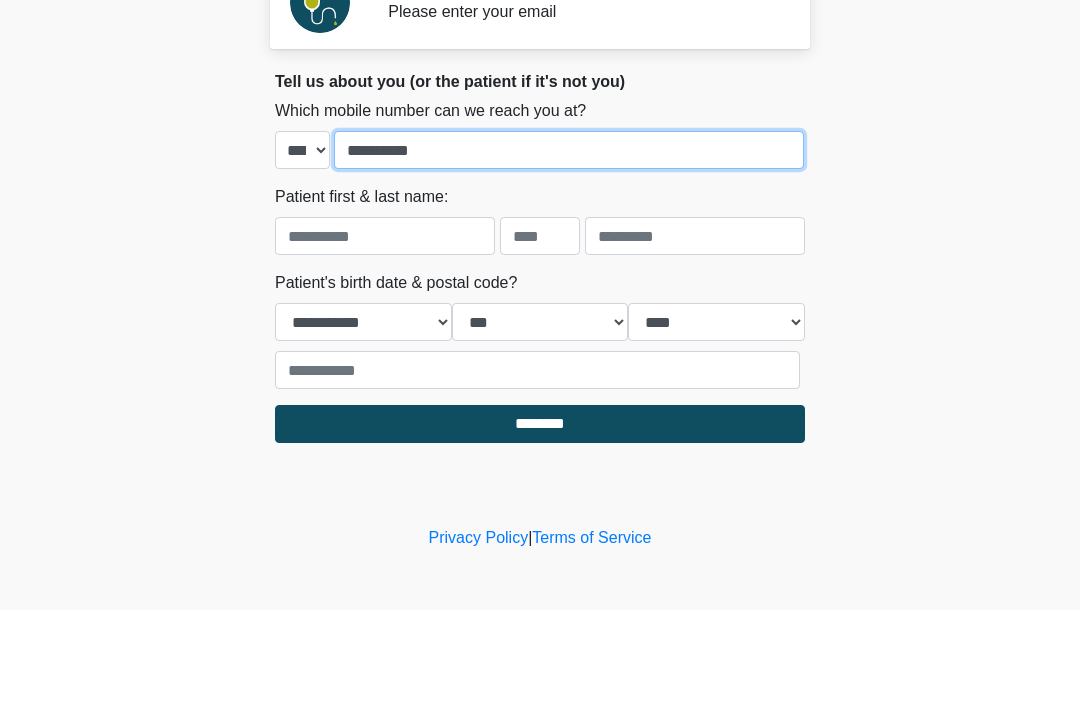 type on "**********" 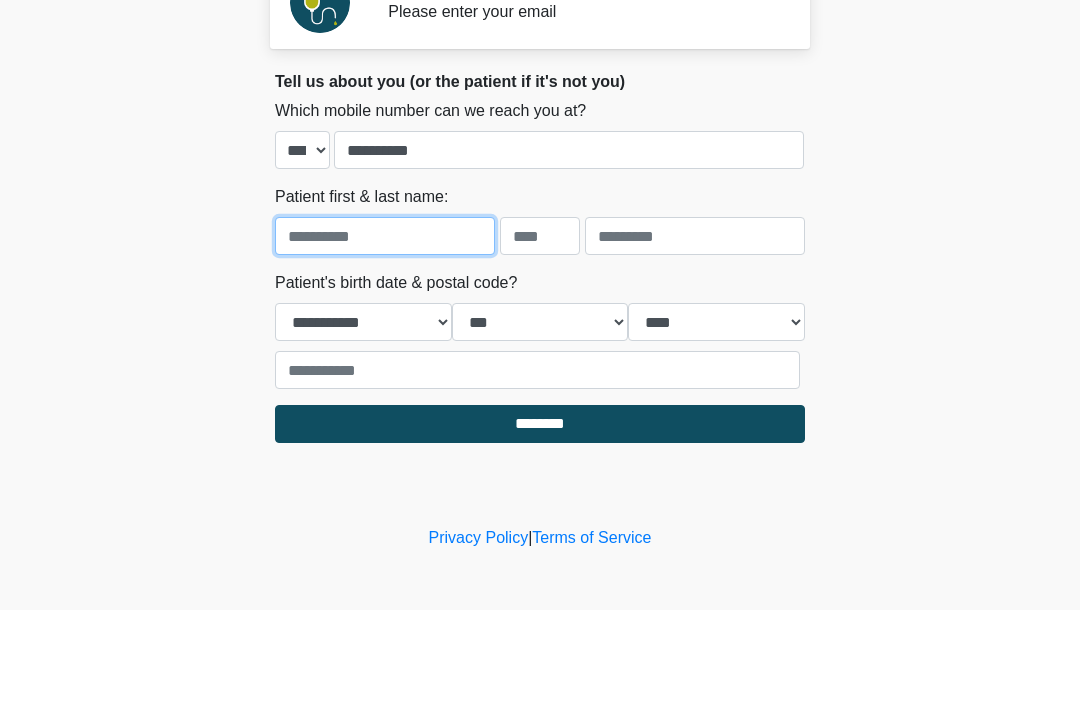 click at bounding box center (385, 333) 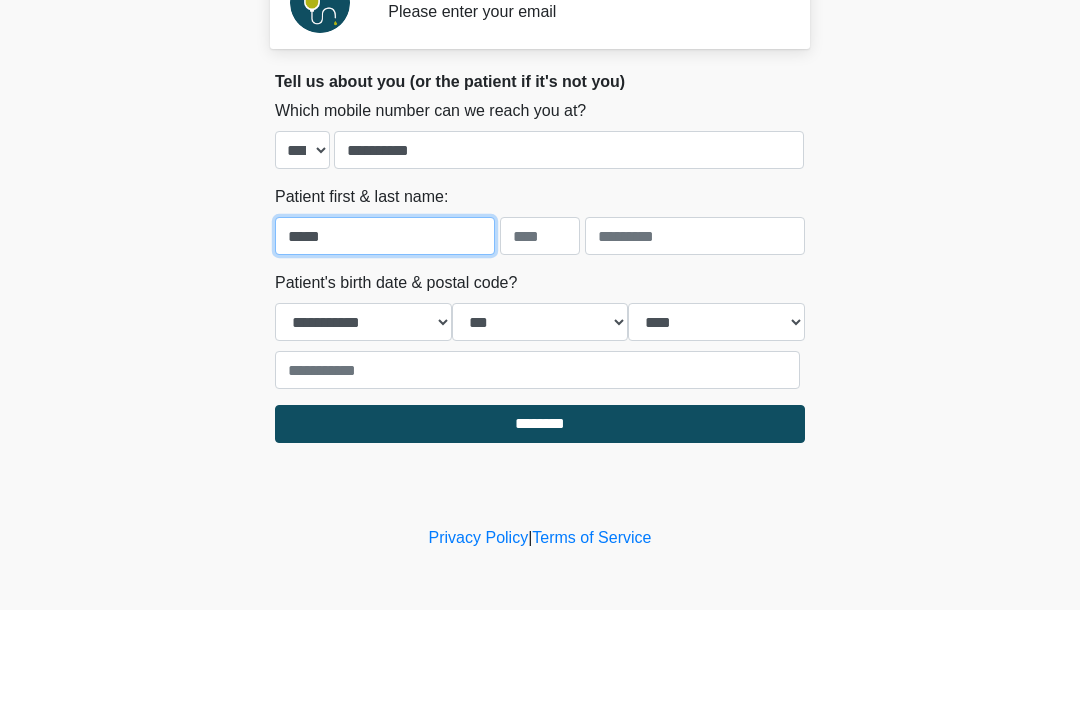 type on "*****" 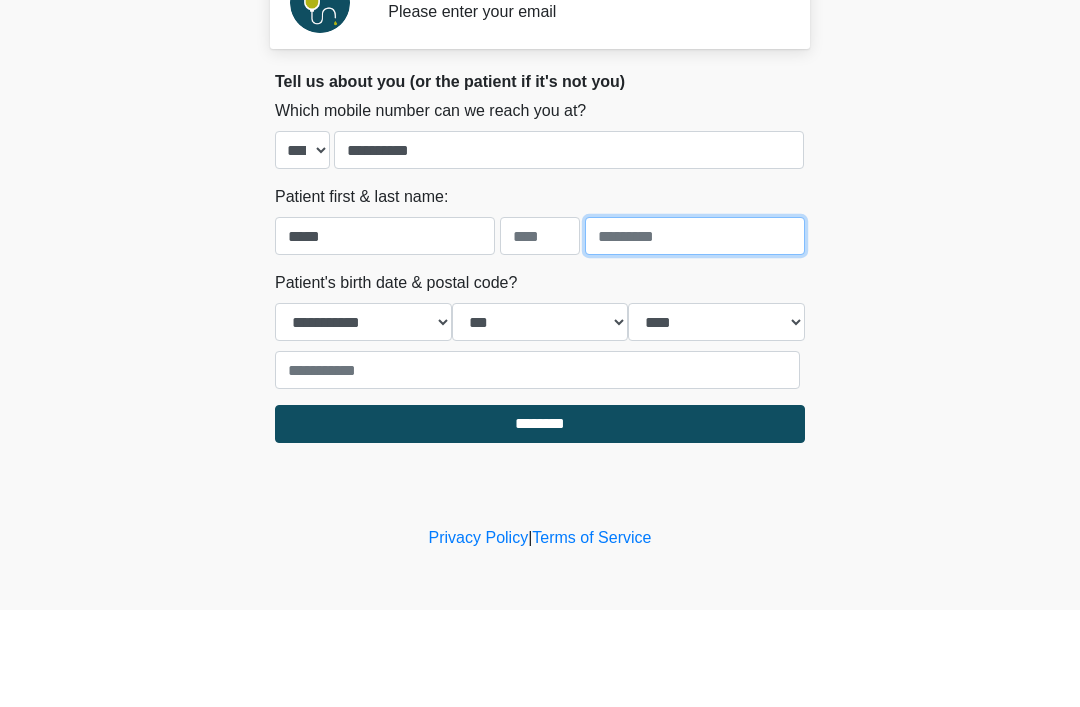 click at bounding box center (695, 333) 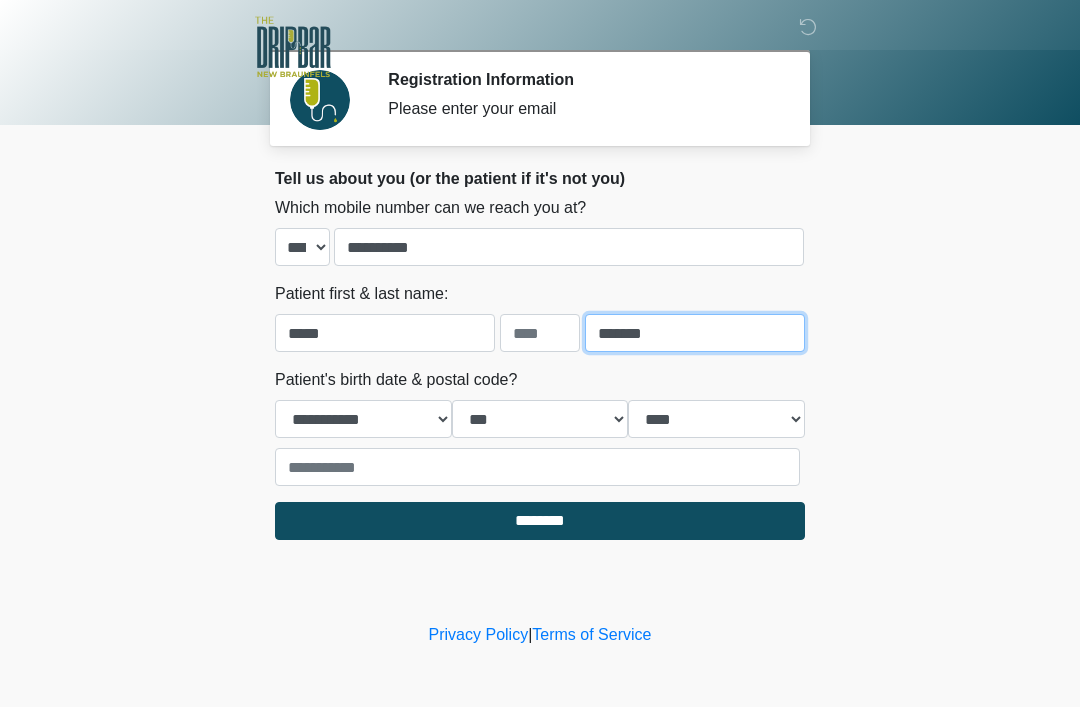 type on "*******" 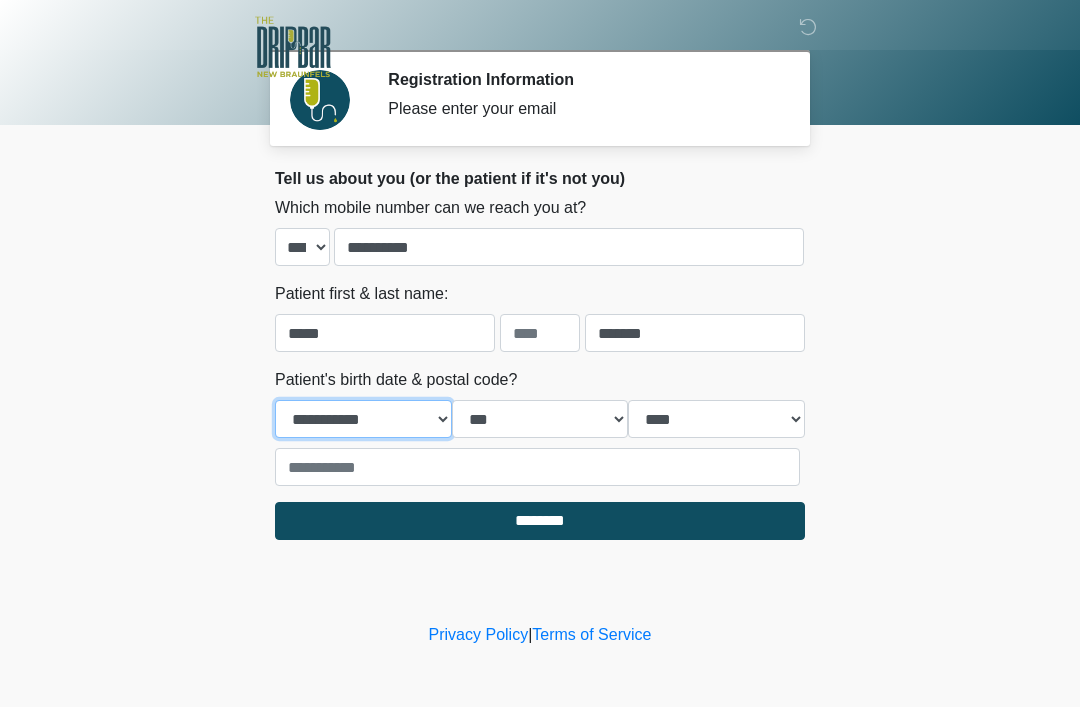 click on "**********" at bounding box center (363, 419) 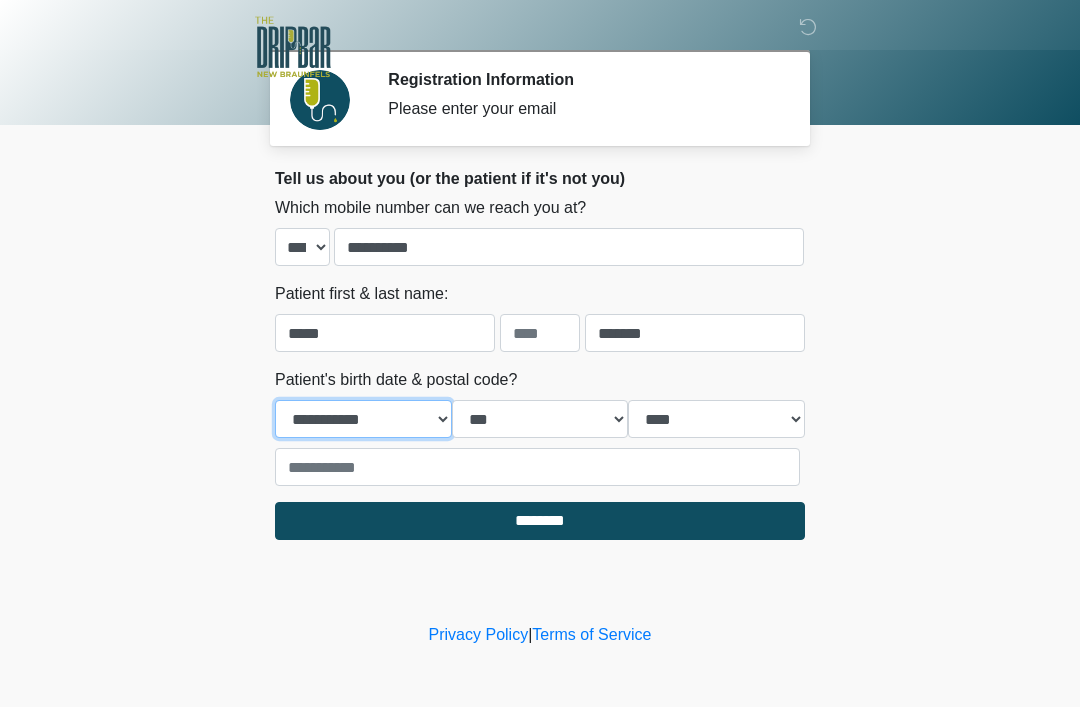 select on "*" 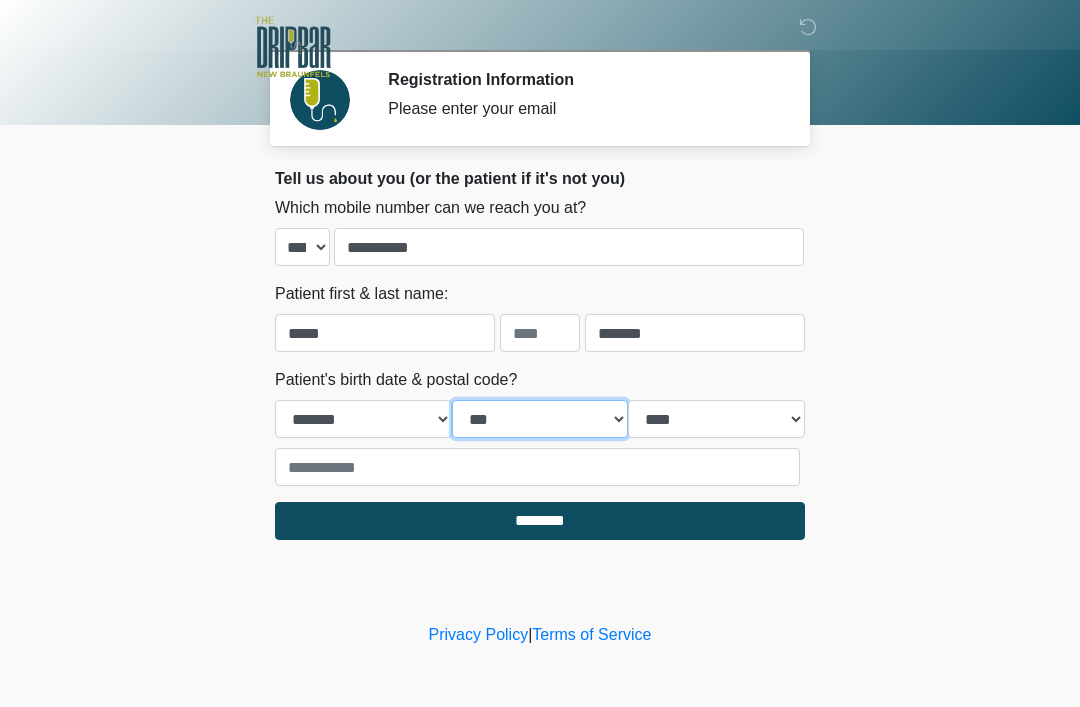 click on "***
*
*
*
*
*
*
*
*
*
**
**
**
**
**
**
**
**
**
**
**
**
**
**
**
**
**
**
**
**
**
**" at bounding box center [540, 419] 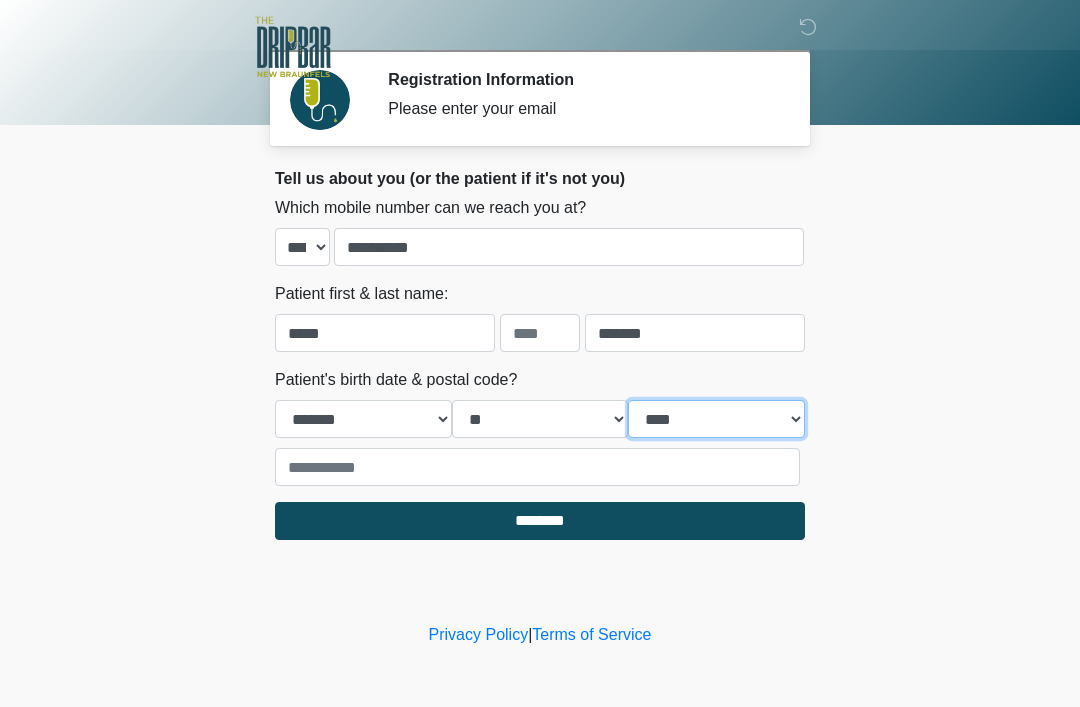 click on "****
****
****
****
****
****
****
****
****
****
****
****
****
****
****
****
****
****
****
****
****
****
****
****
****
****
****
****
****
****
****
****
****
****
****
****
****
****
****
****
****
****
****
****
****
****
****
****
****
****
****
****
****
****
****
****
****
****
****
****
****
****
****
****
****
****
****
****
****
****
****
****
****
****
****
****
****
****
****
****
****
****
****
****
****
****
****
****
****
****
****
****
****
****
****
****
****
****
****
****
****
****" at bounding box center (716, 419) 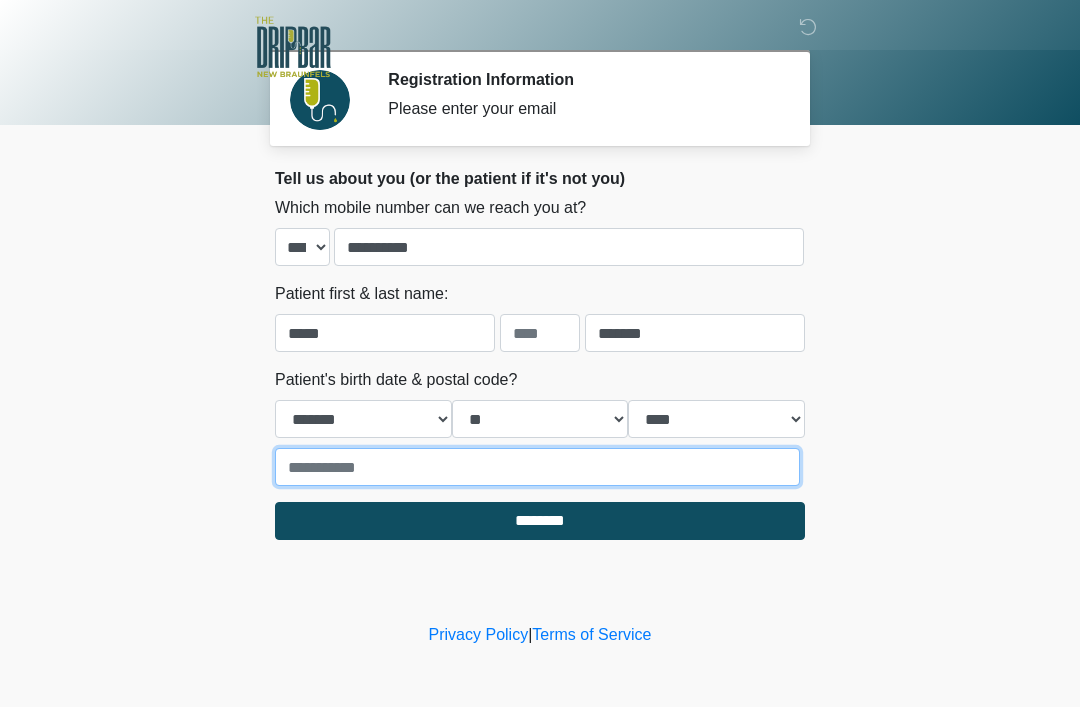 click at bounding box center [537, 467] 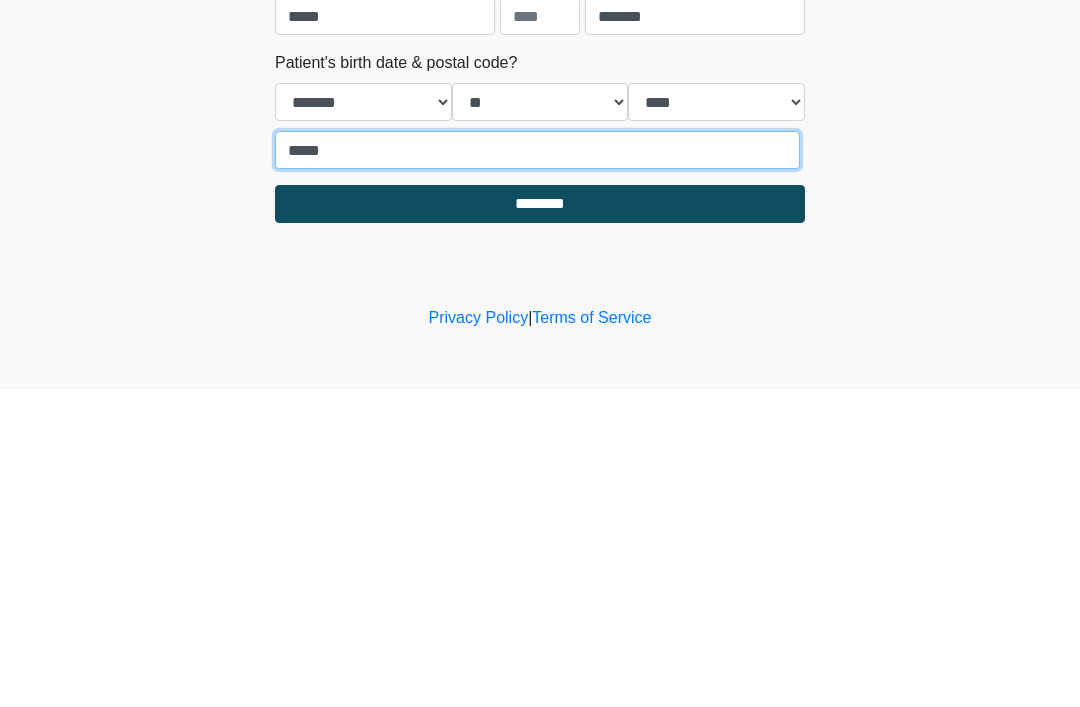 type on "*****" 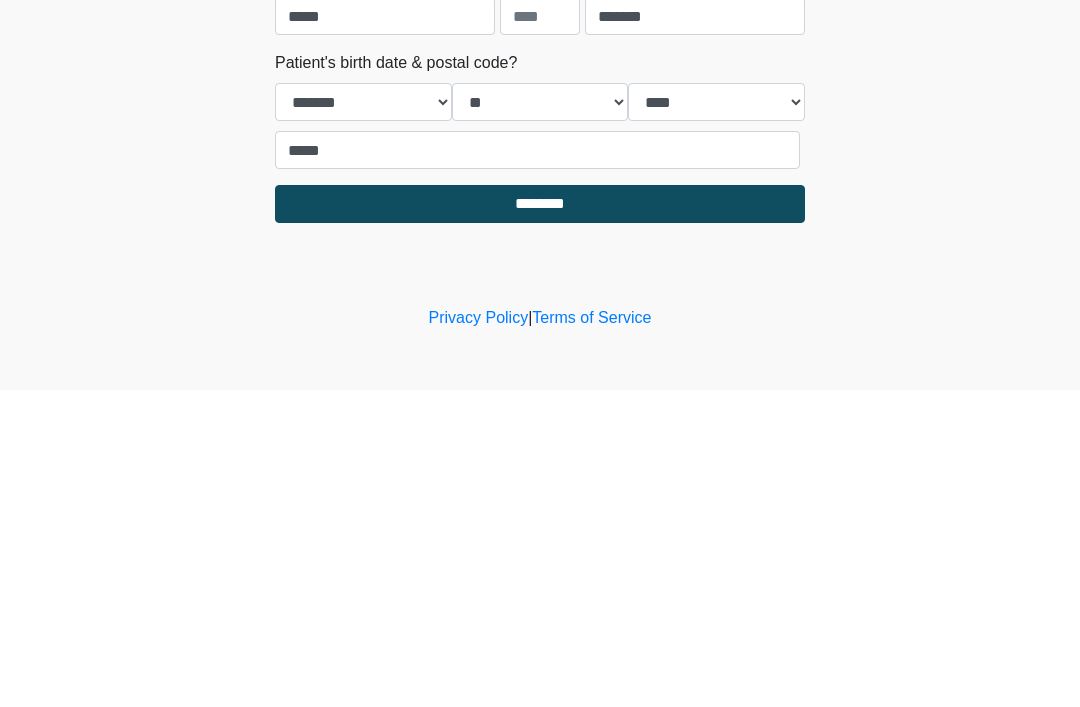 click on "********" at bounding box center (540, 521) 